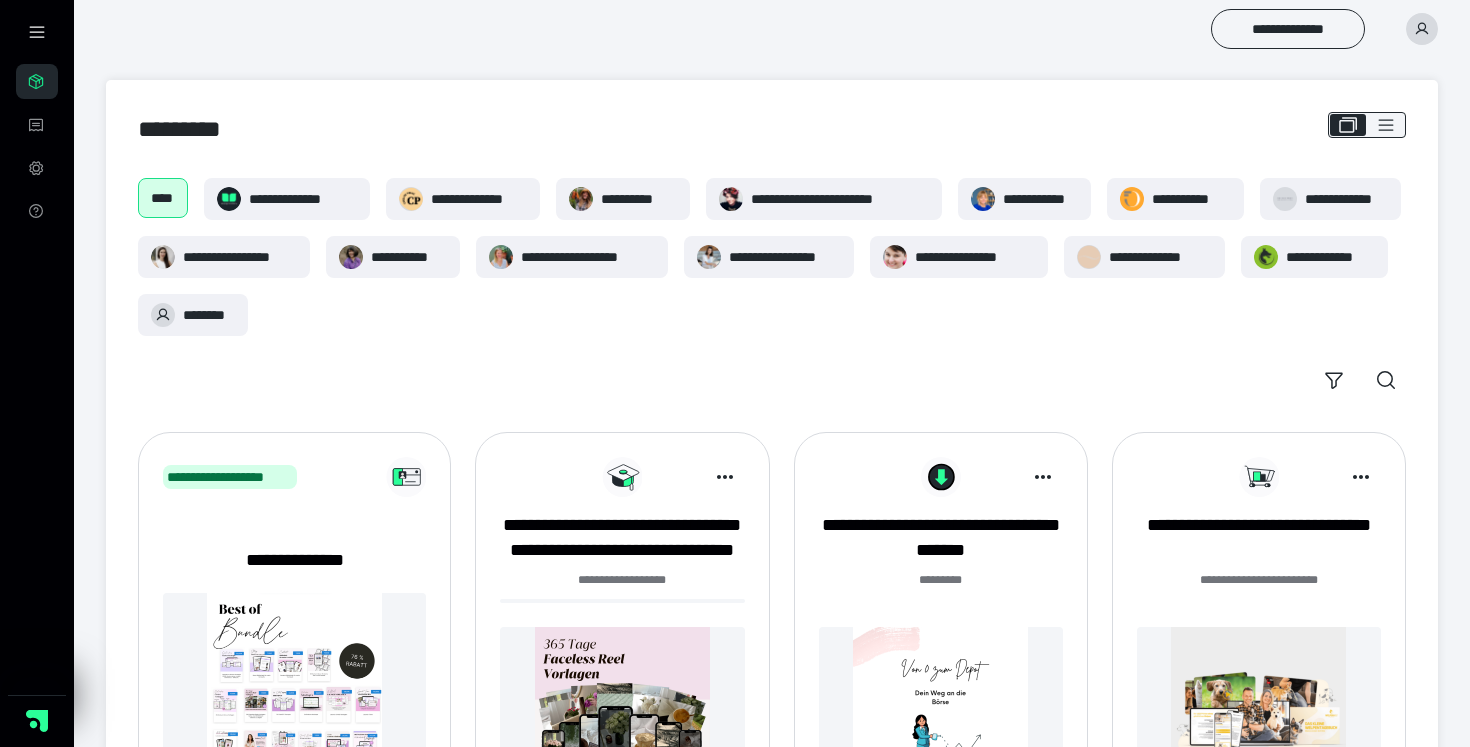 scroll, scrollTop: 203, scrollLeft: 0, axis: vertical 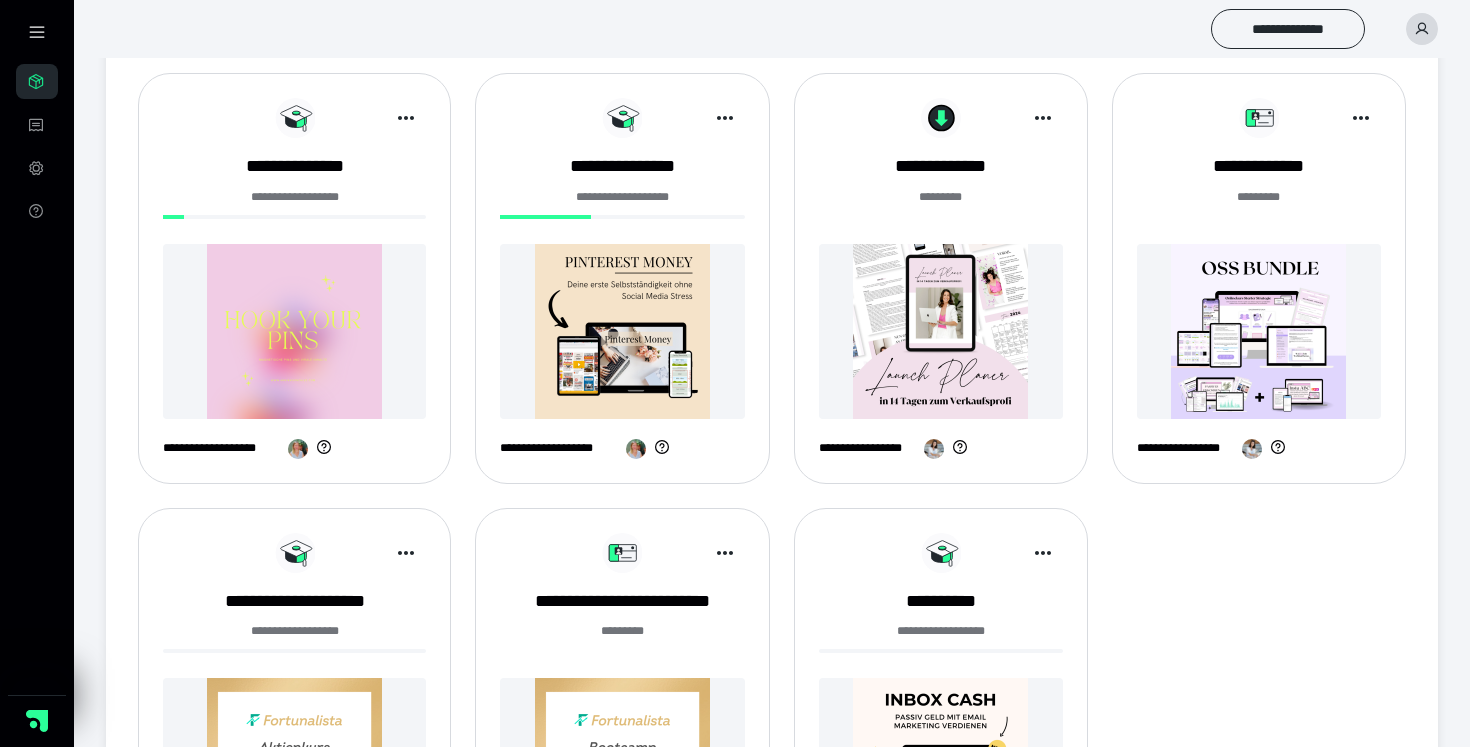 click at bounding box center [1259, 331] 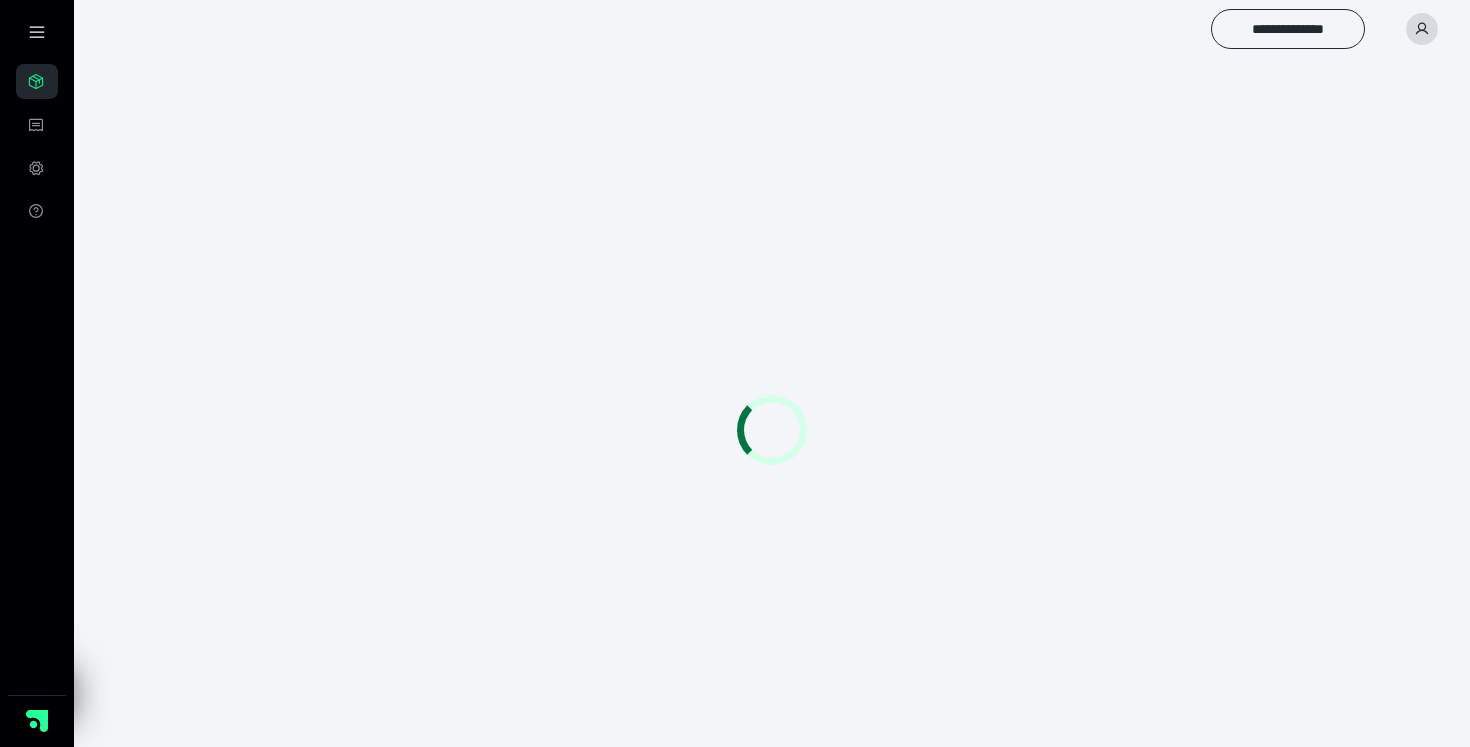 scroll, scrollTop: 0, scrollLeft: 0, axis: both 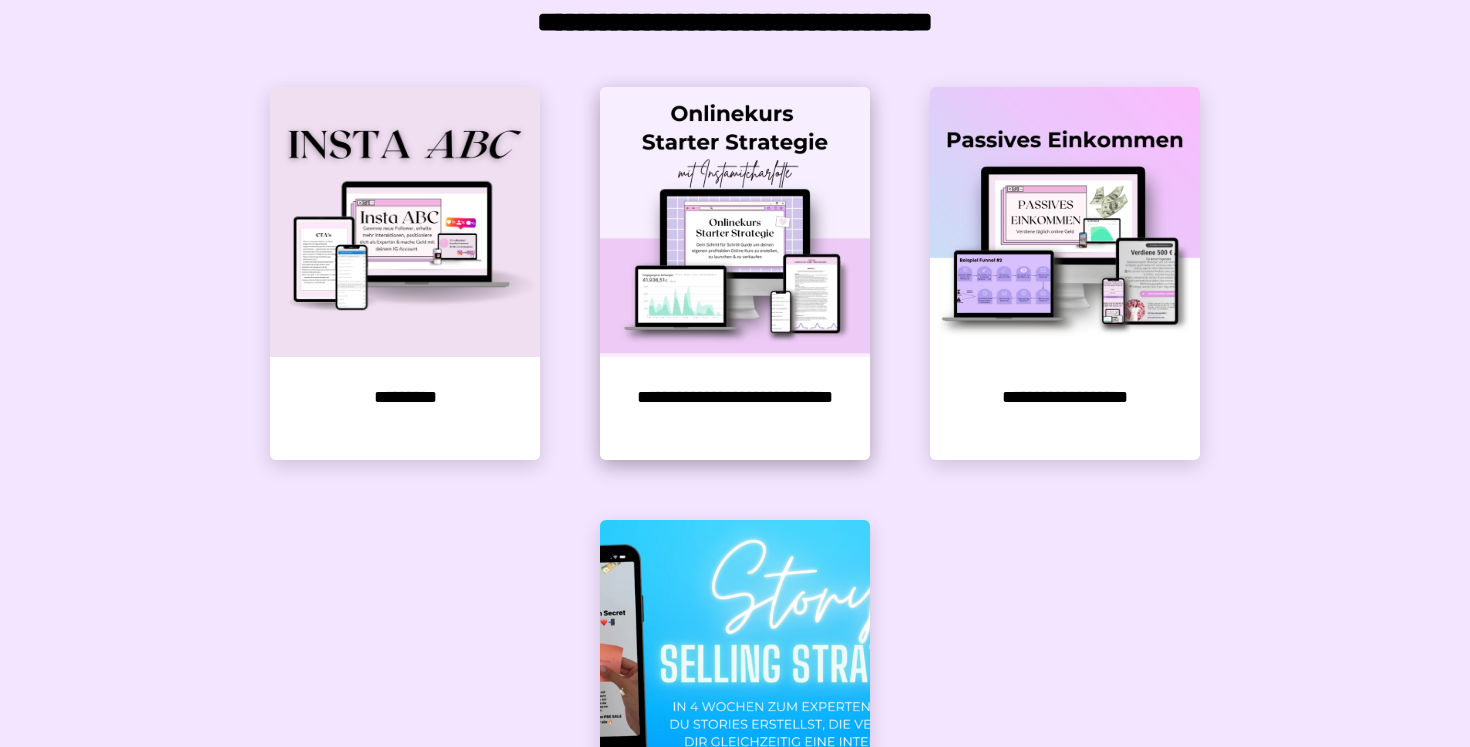 click at bounding box center [735, 222] 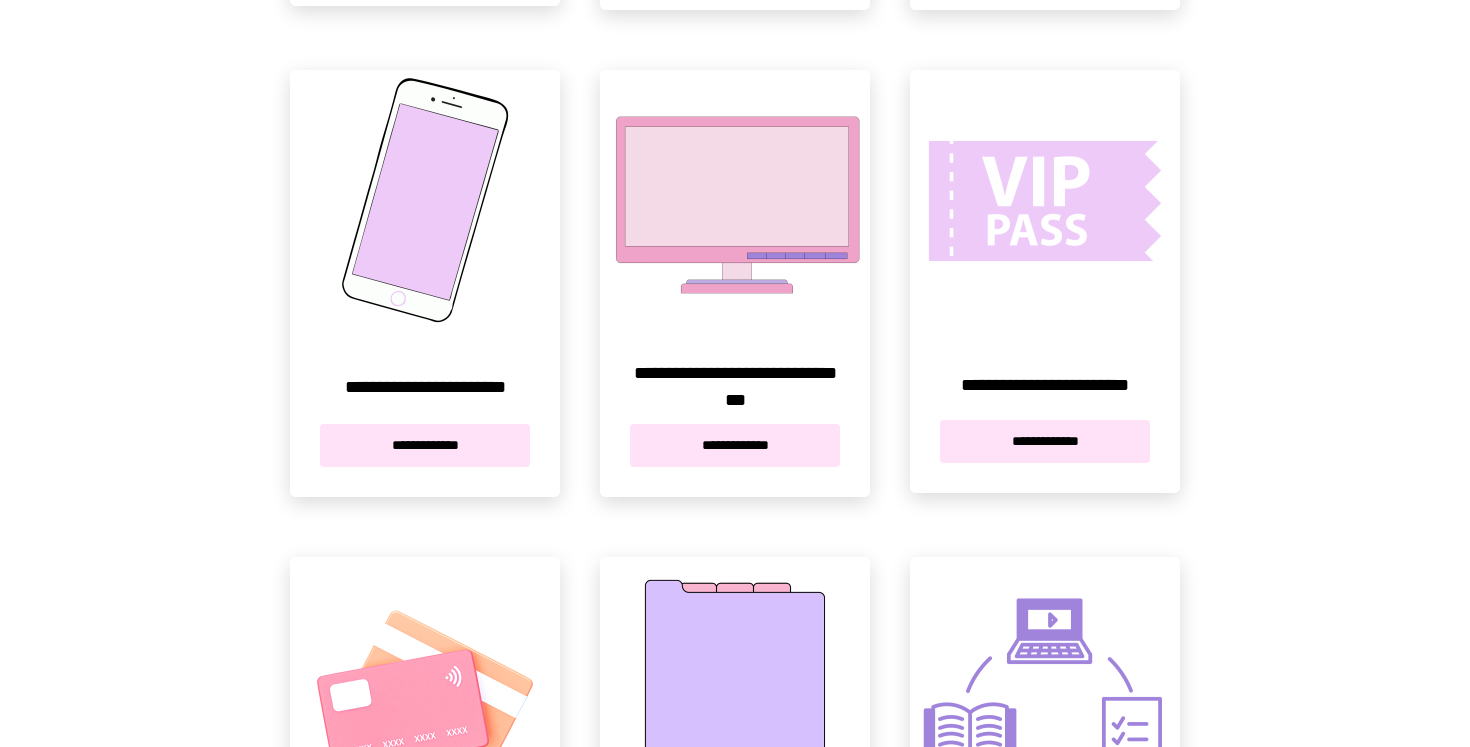 scroll, scrollTop: 863, scrollLeft: 0, axis: vertical 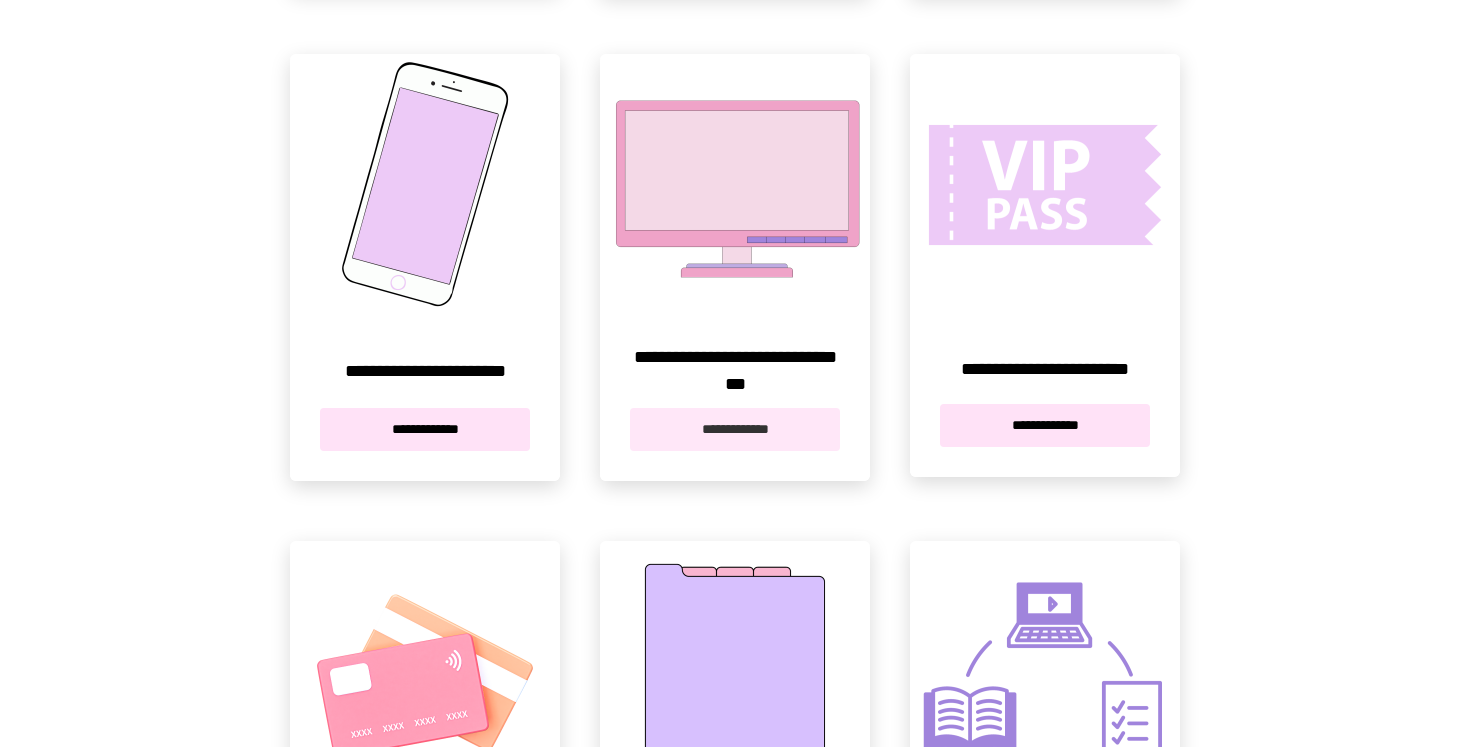 click on "**********" at bounding box center [735, 429] 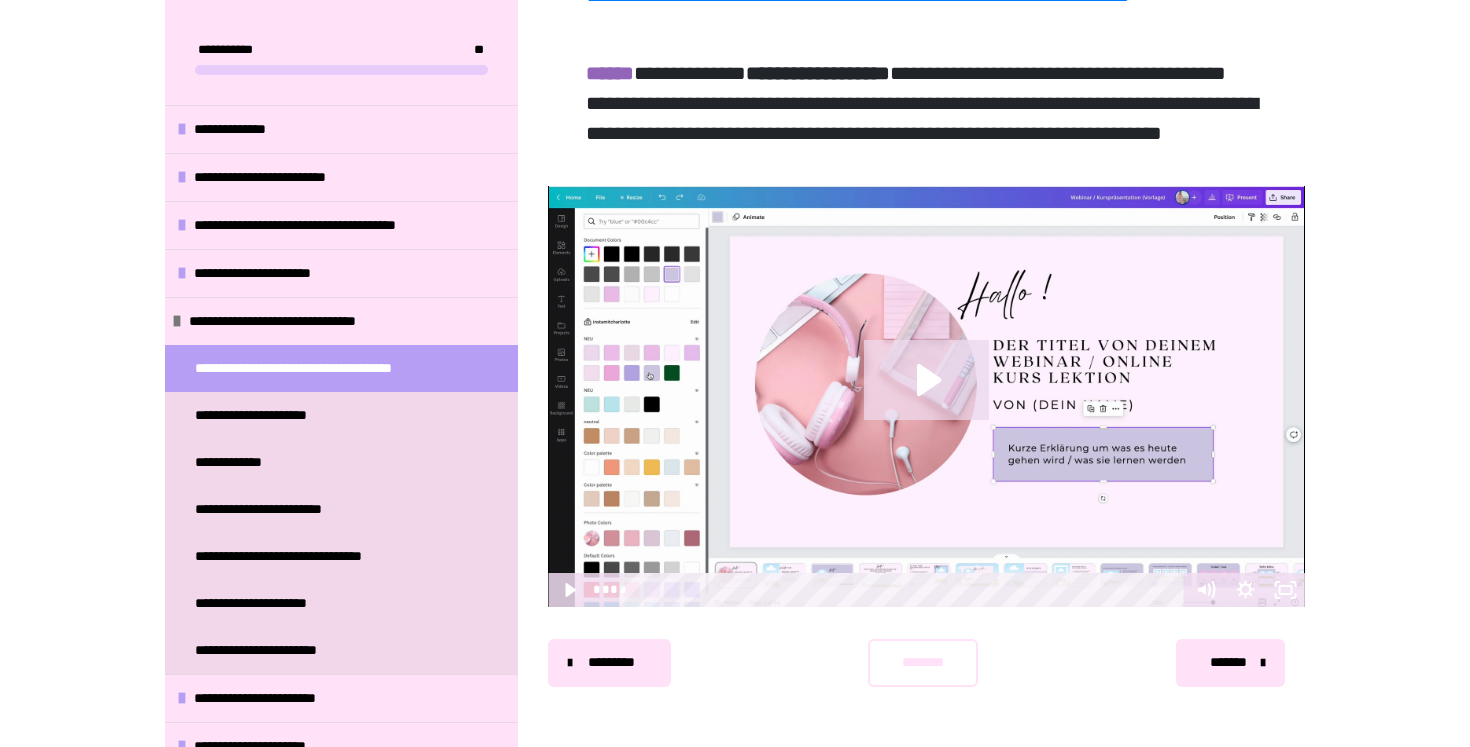 scroll, scrollTop: 1478, scrollLeft: 0, axis: vertical 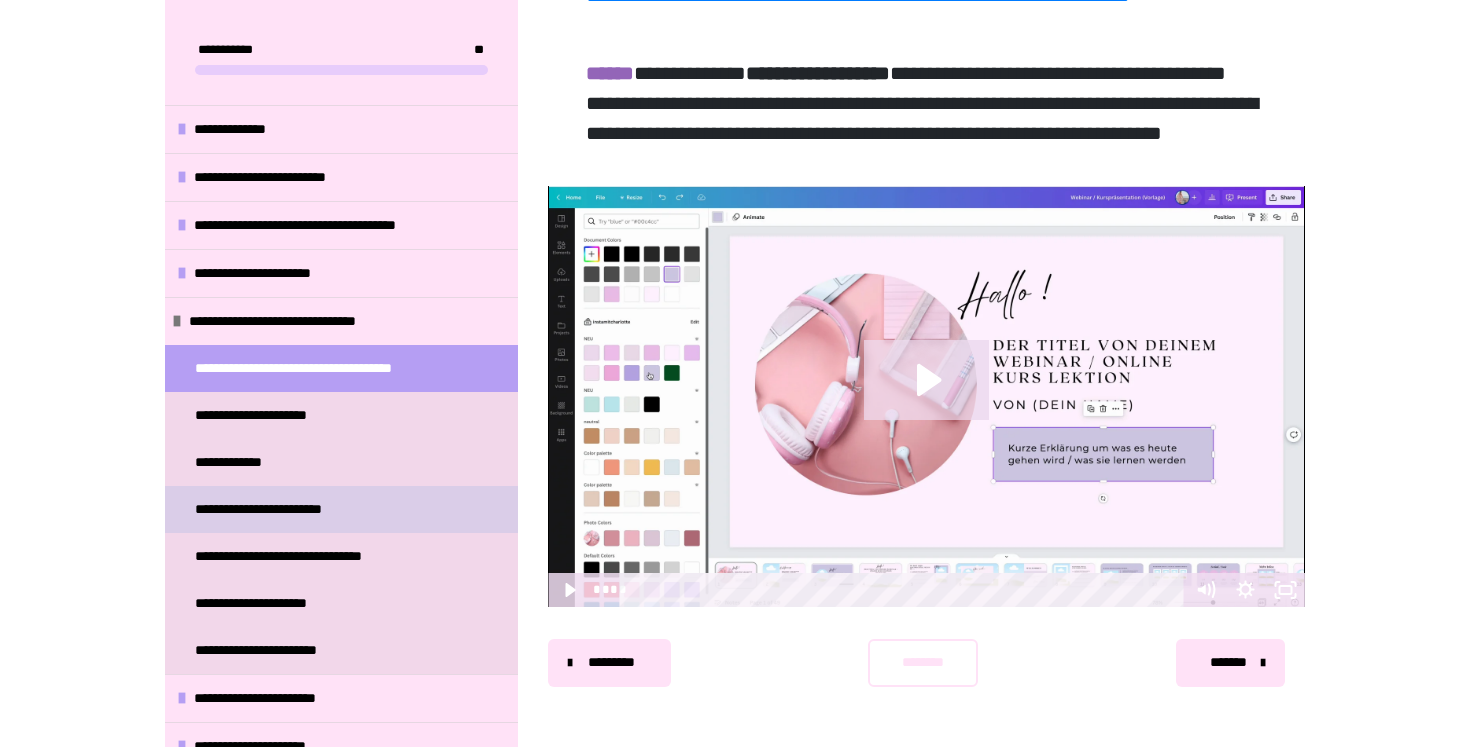 click on "**********" at bounding box center (281, 509) 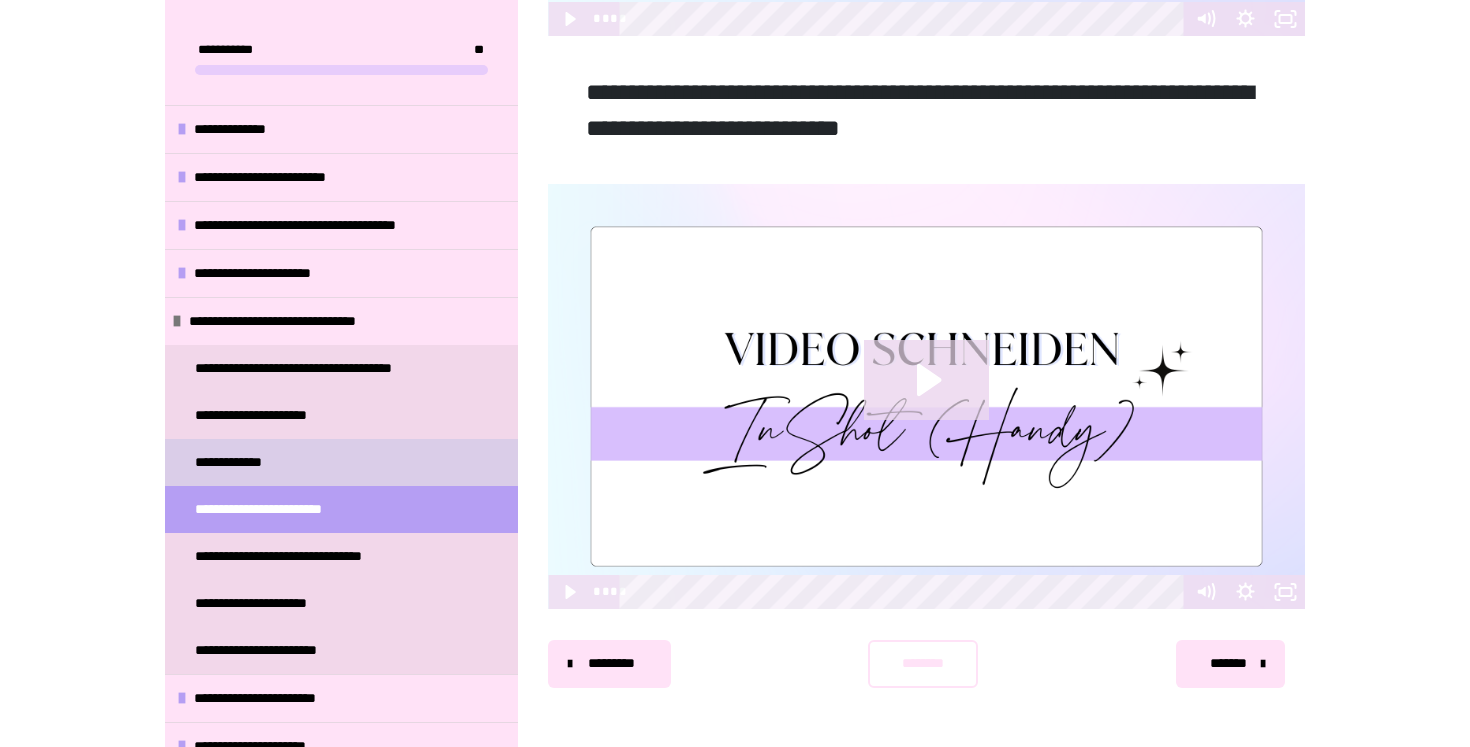 scroll, scrollTop: 1338, scrollLeft: 0, axis: vertical 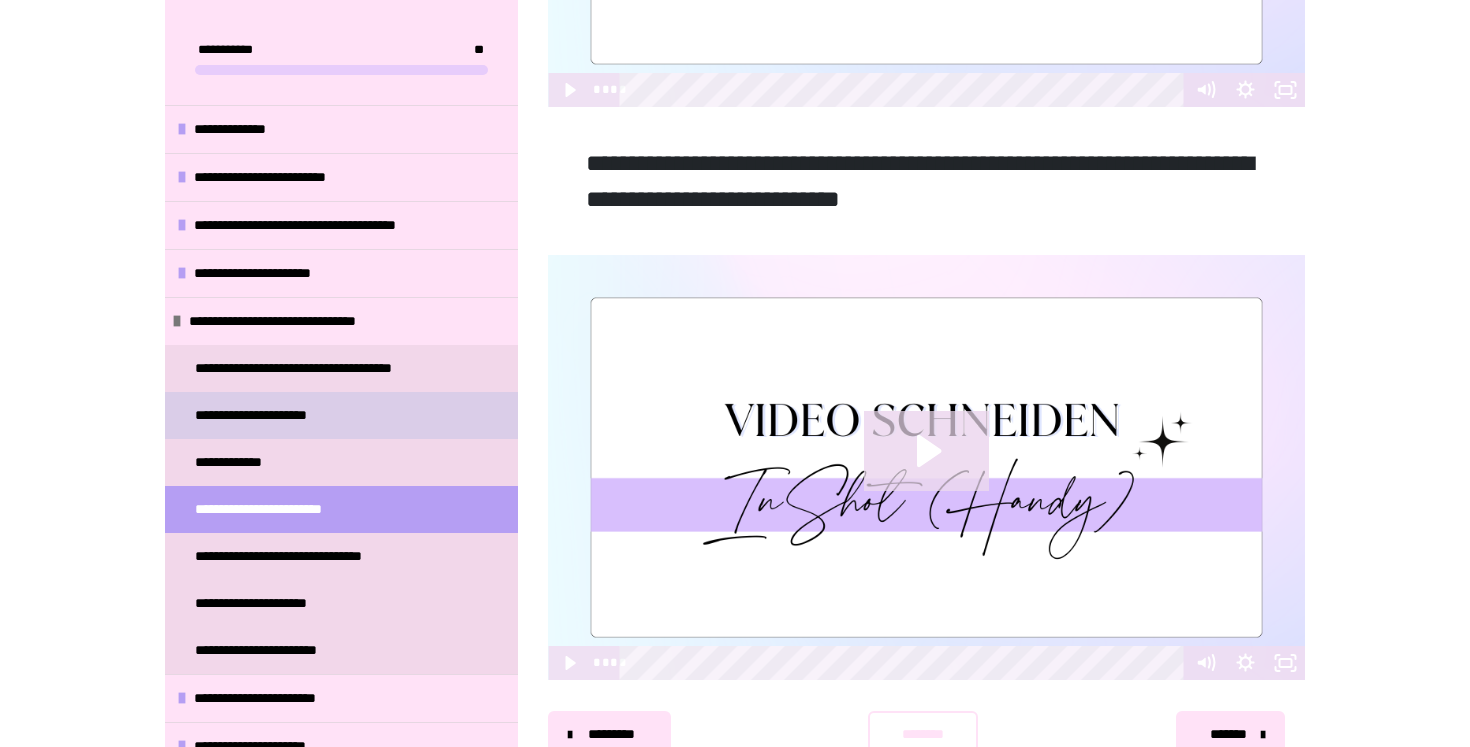 click on "**********" at bounding box center (274, 415) 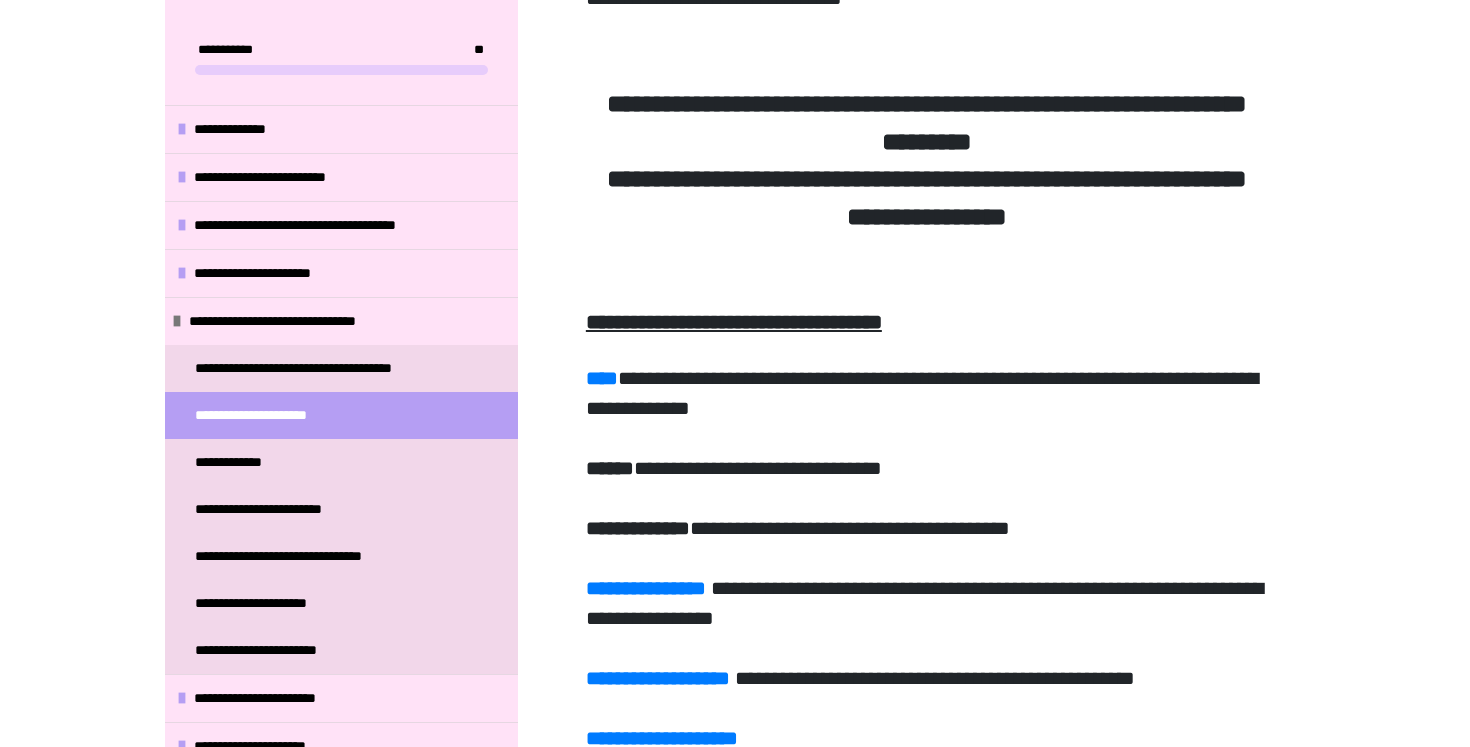 scroll, scrollTop: 1816, scrollLeft: 0, axis: vertical 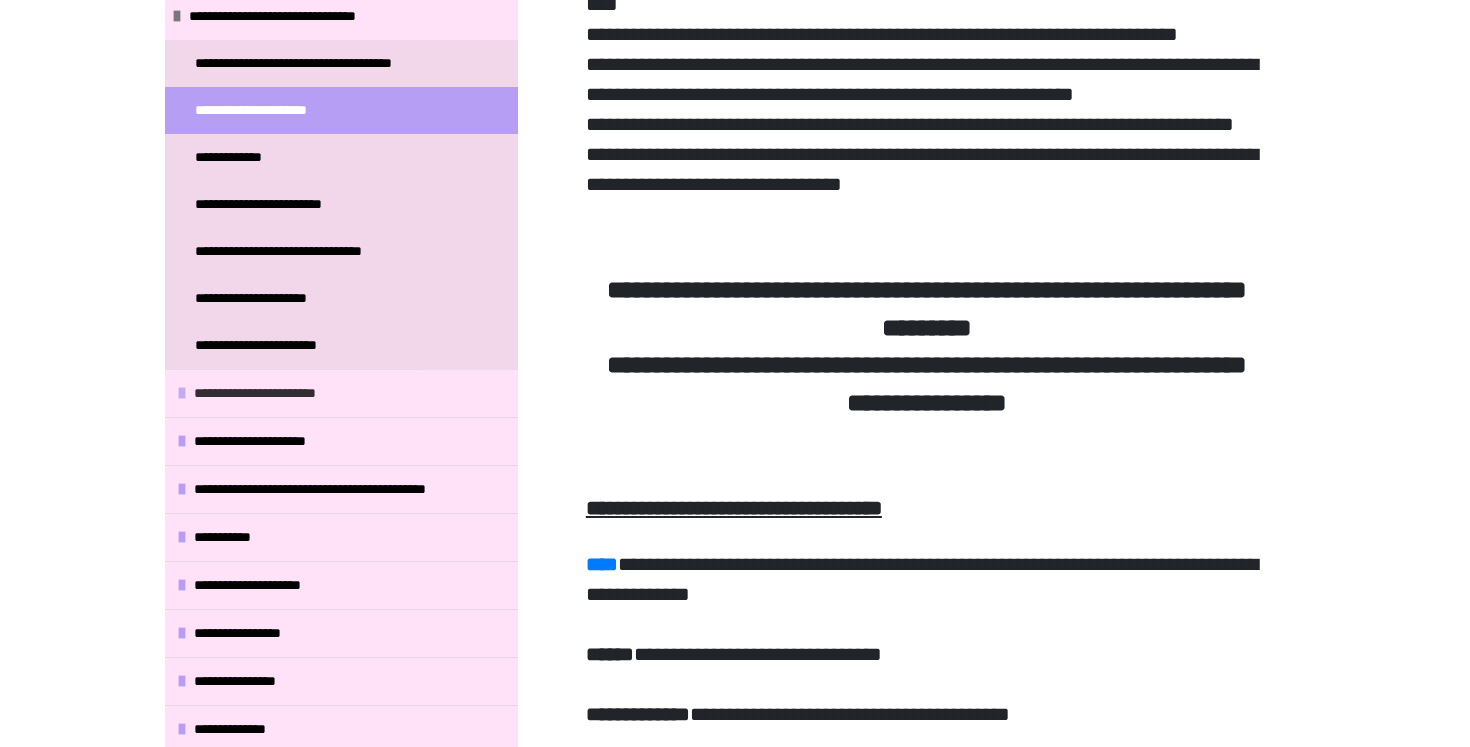 click on "**********" at bounding box center [275, 393] 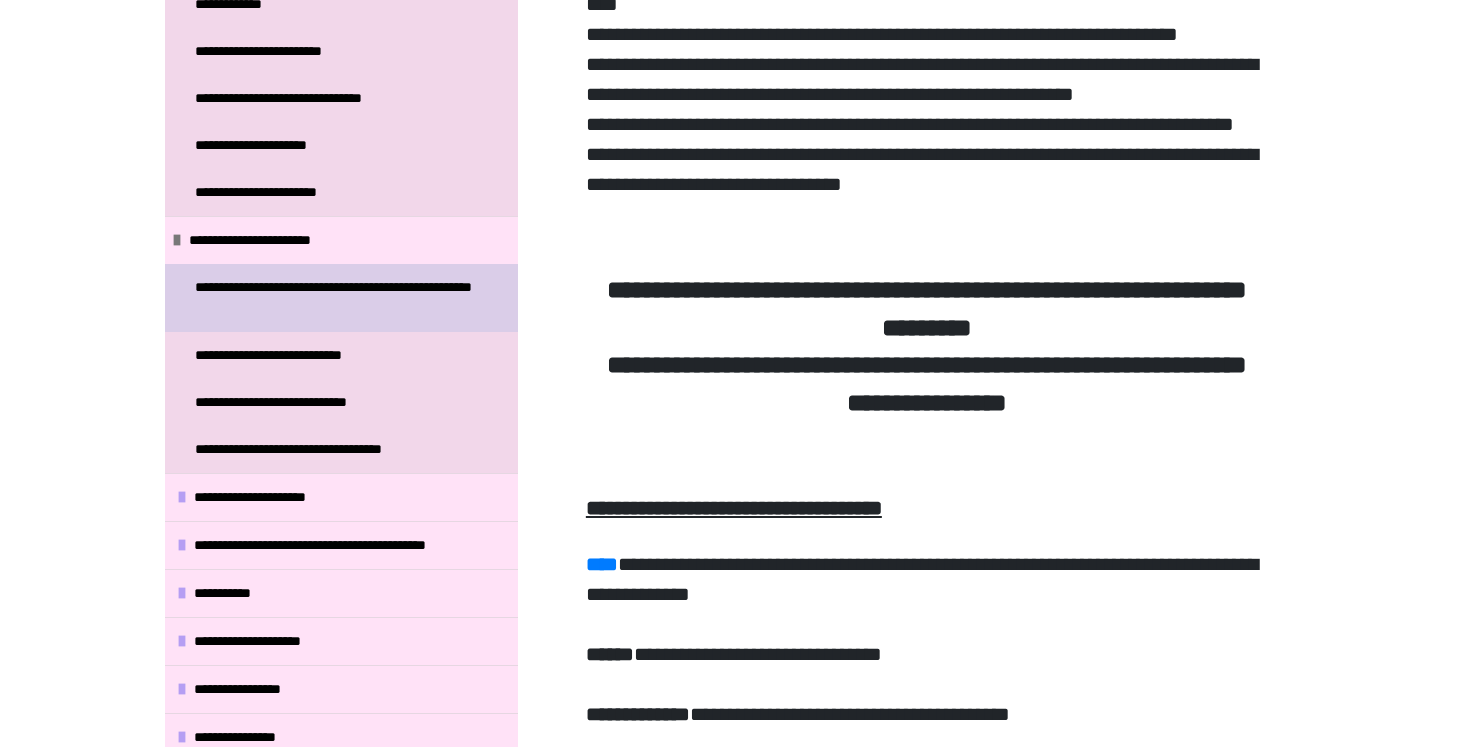 scroll, scrollTop: 460, scrollLeft: 0, axis: vertical 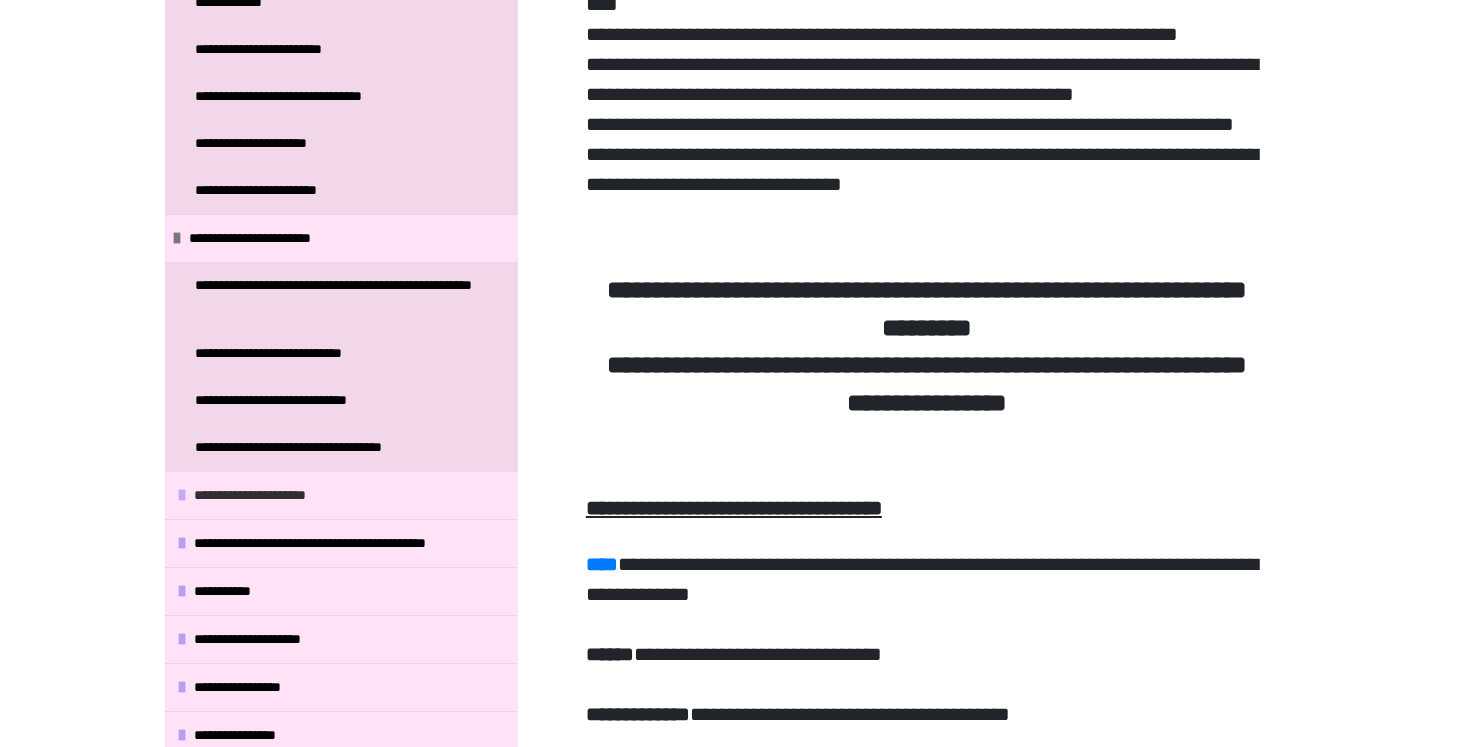 click on "**********" at bounding box center [272, 495] 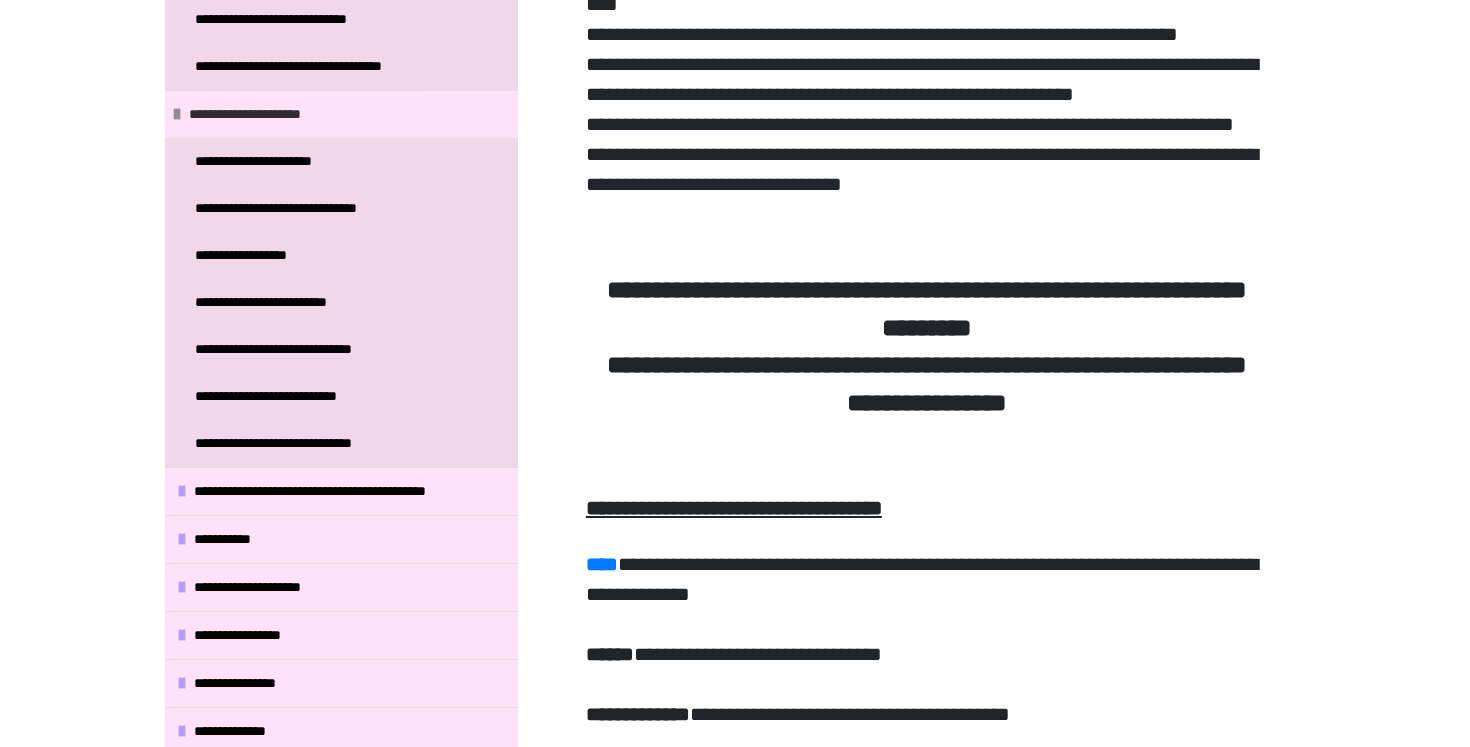 scroll, scrollTop: 843, scrollLeft: 0, axis: vertical 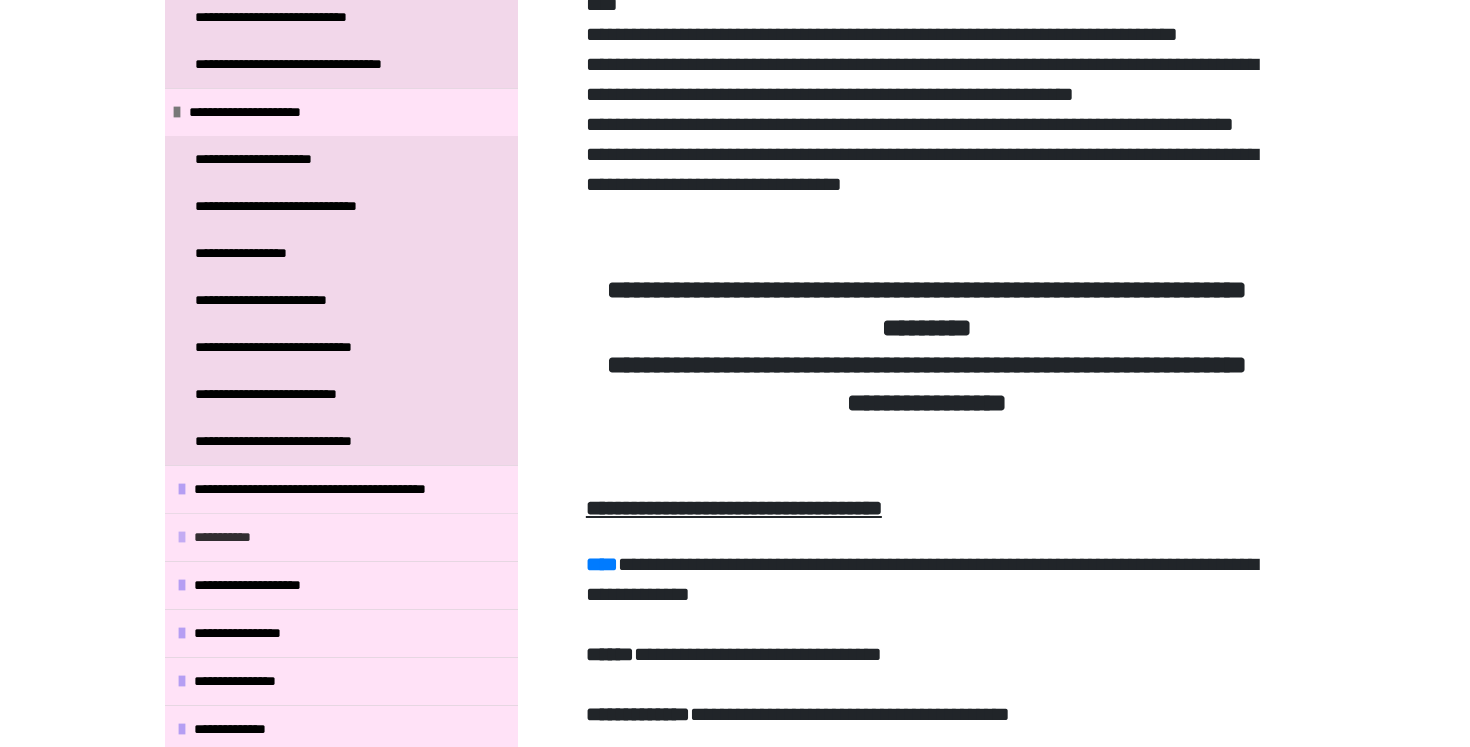click at bounding box center [182, 537] 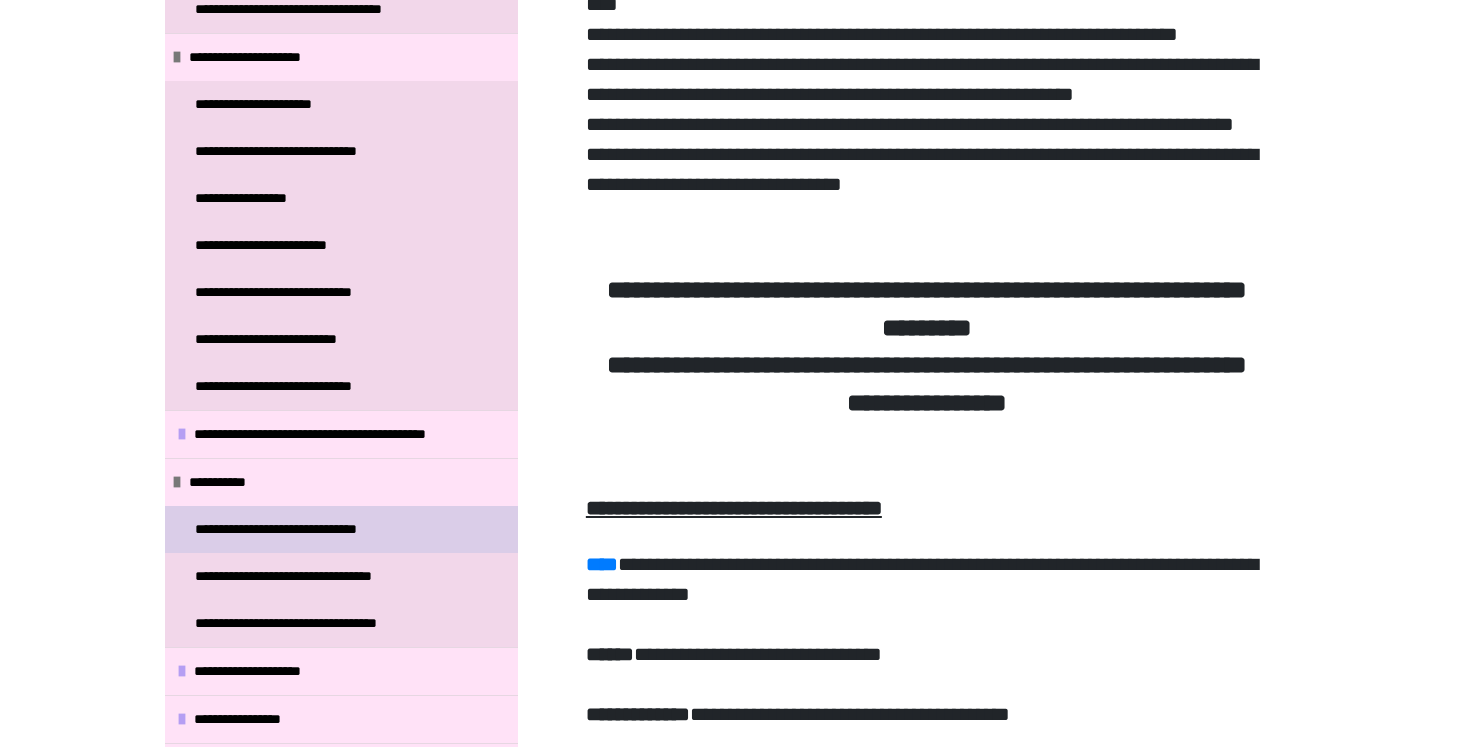 scroll, scrollTop: 900, scrollLeft: 0, axis: vertical 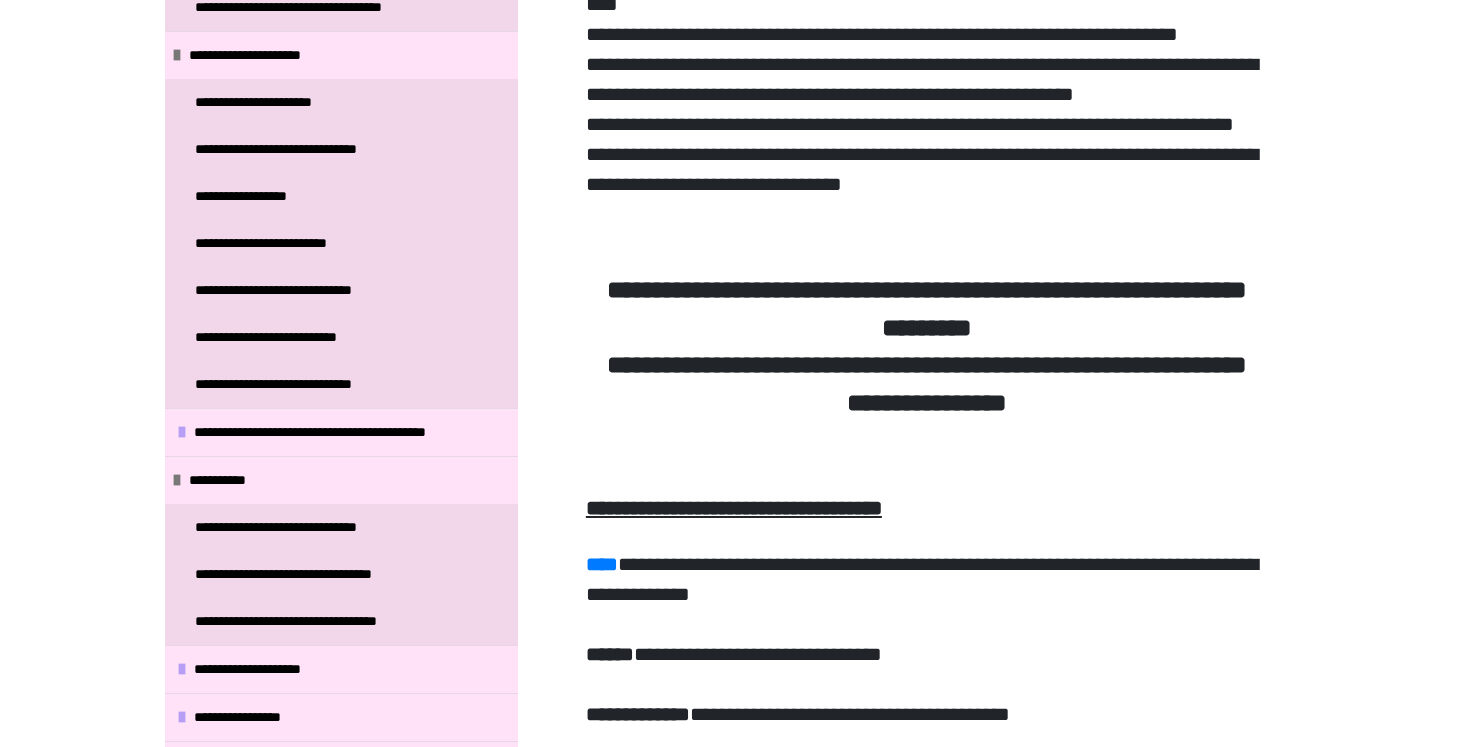 click on "**********" at bounding box center [735, 1020] 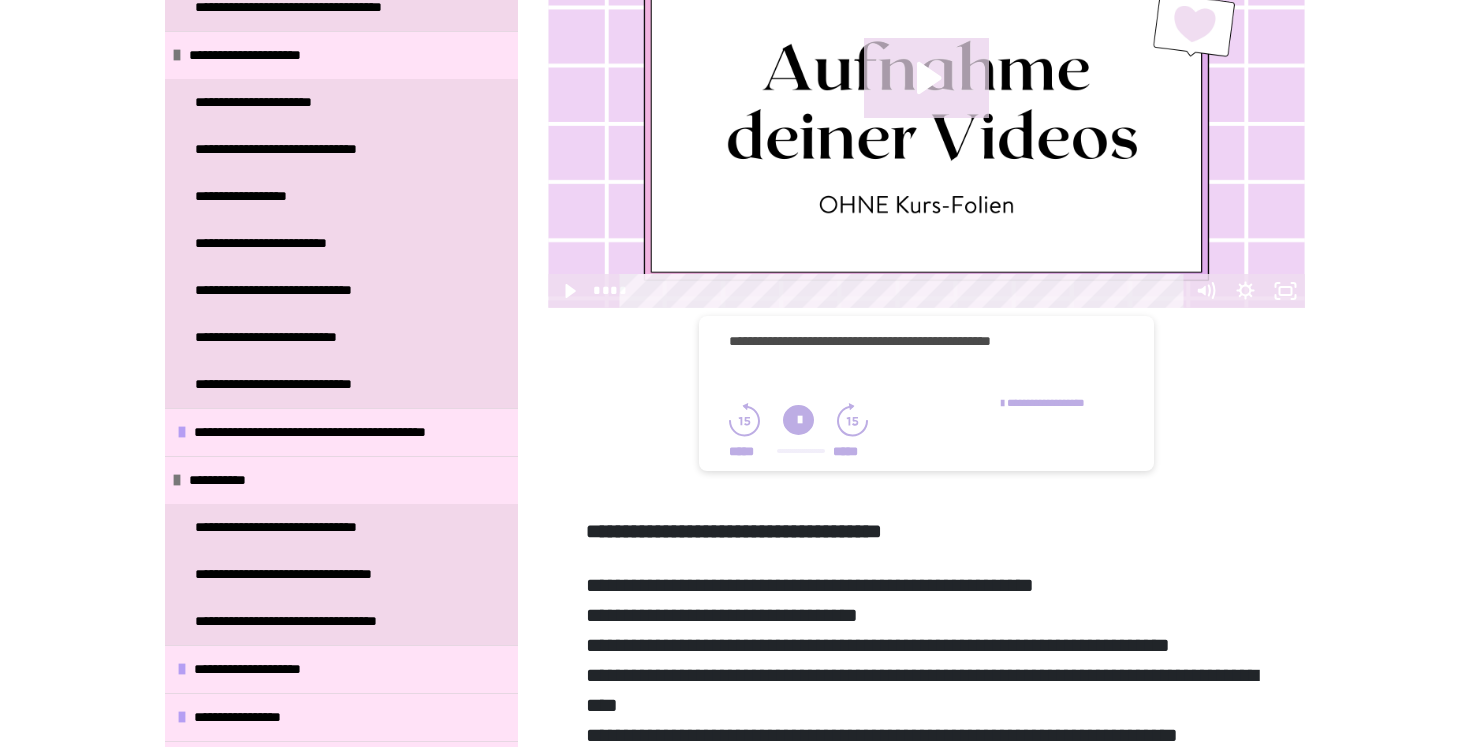 scroll, scrollTop: 0, scrollLeft: 0, axis: both 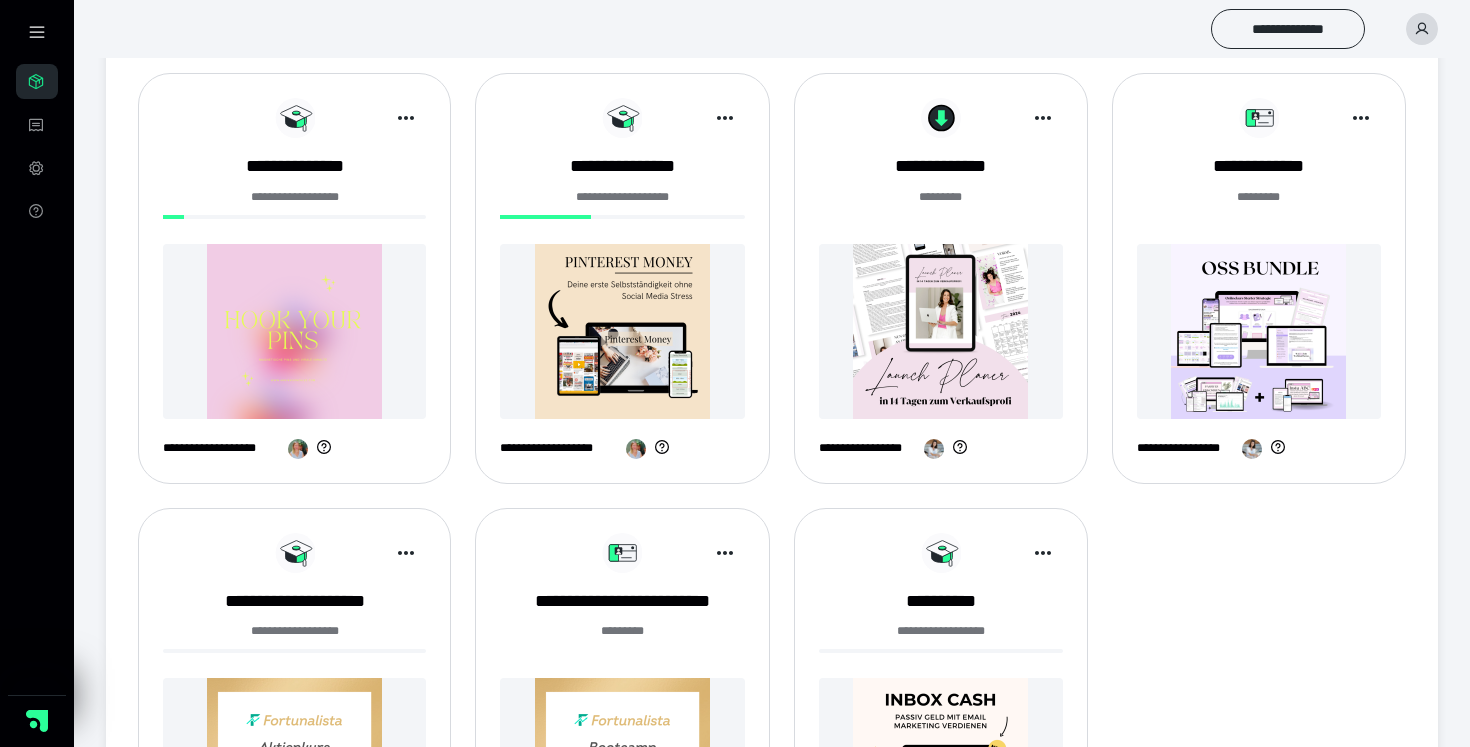 click at bounding box center (294, 331) 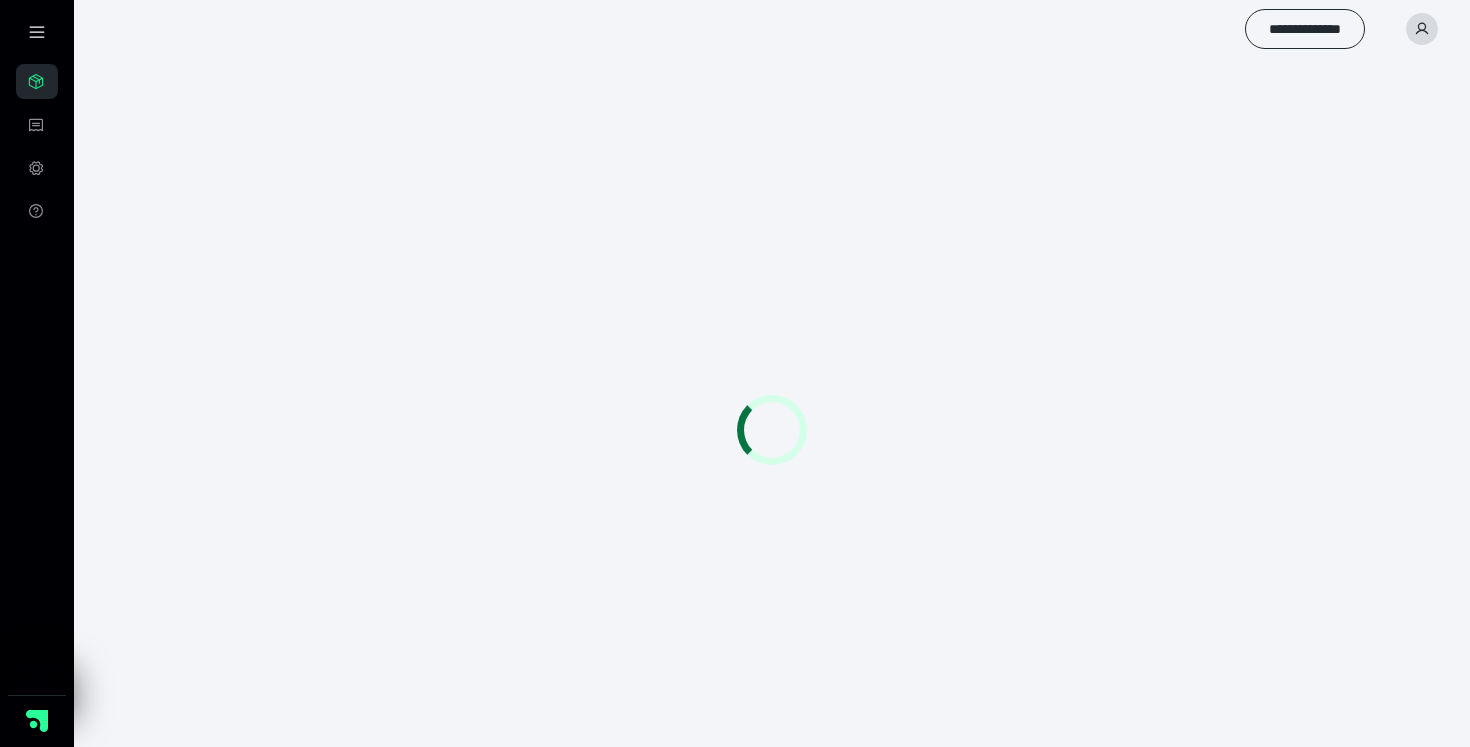 scroll, scrollTop: 0, scrollLeft: 0, axis: both 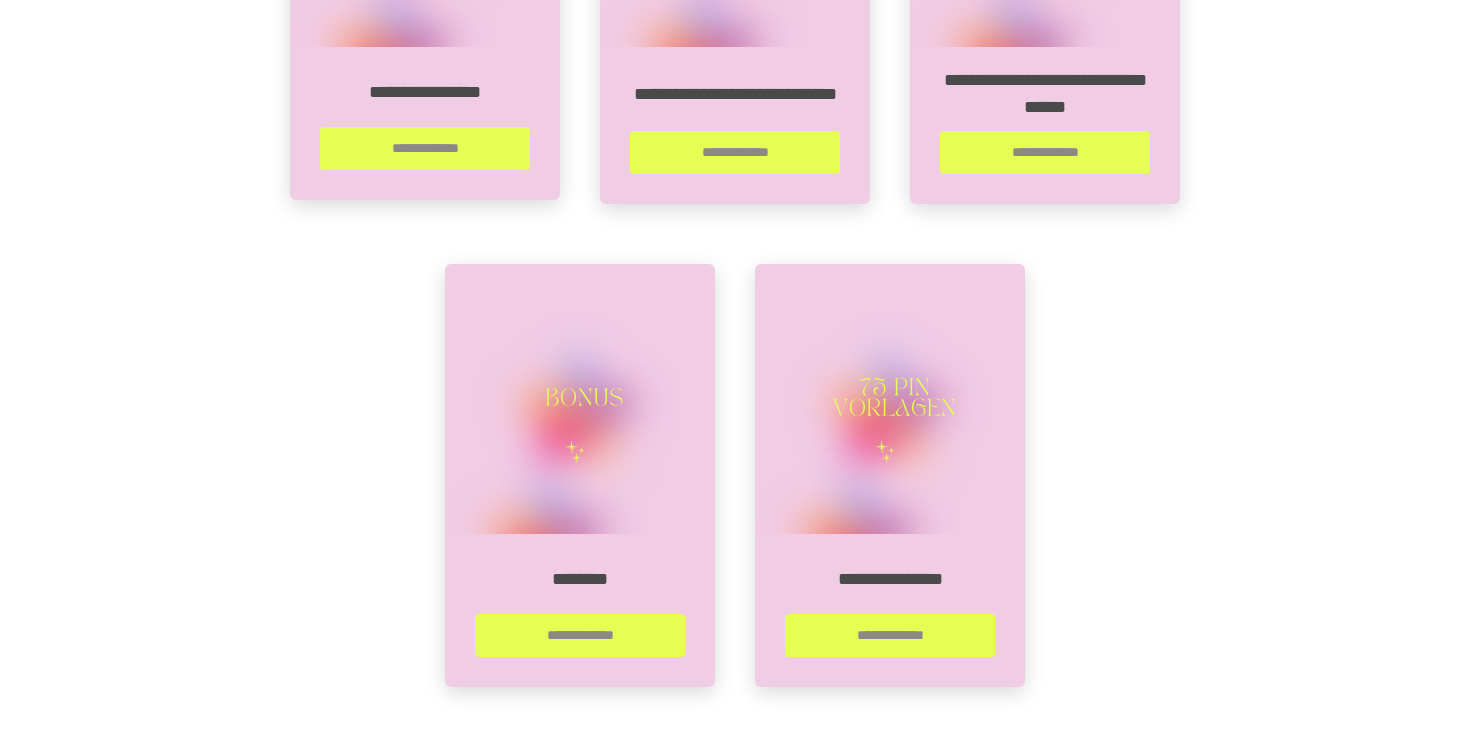 click at bounding box center [580, 399] 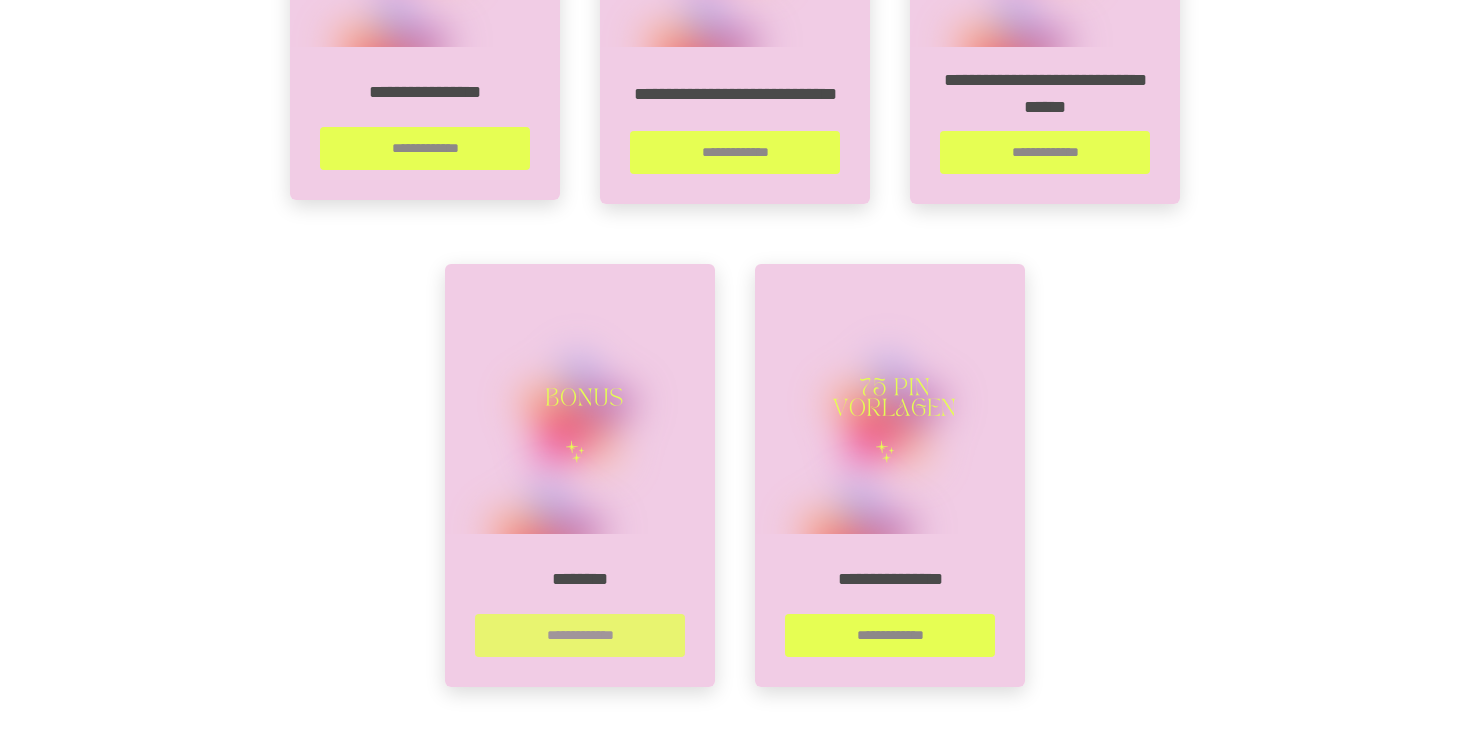 click on "**********" at bounding box center (580, 635) 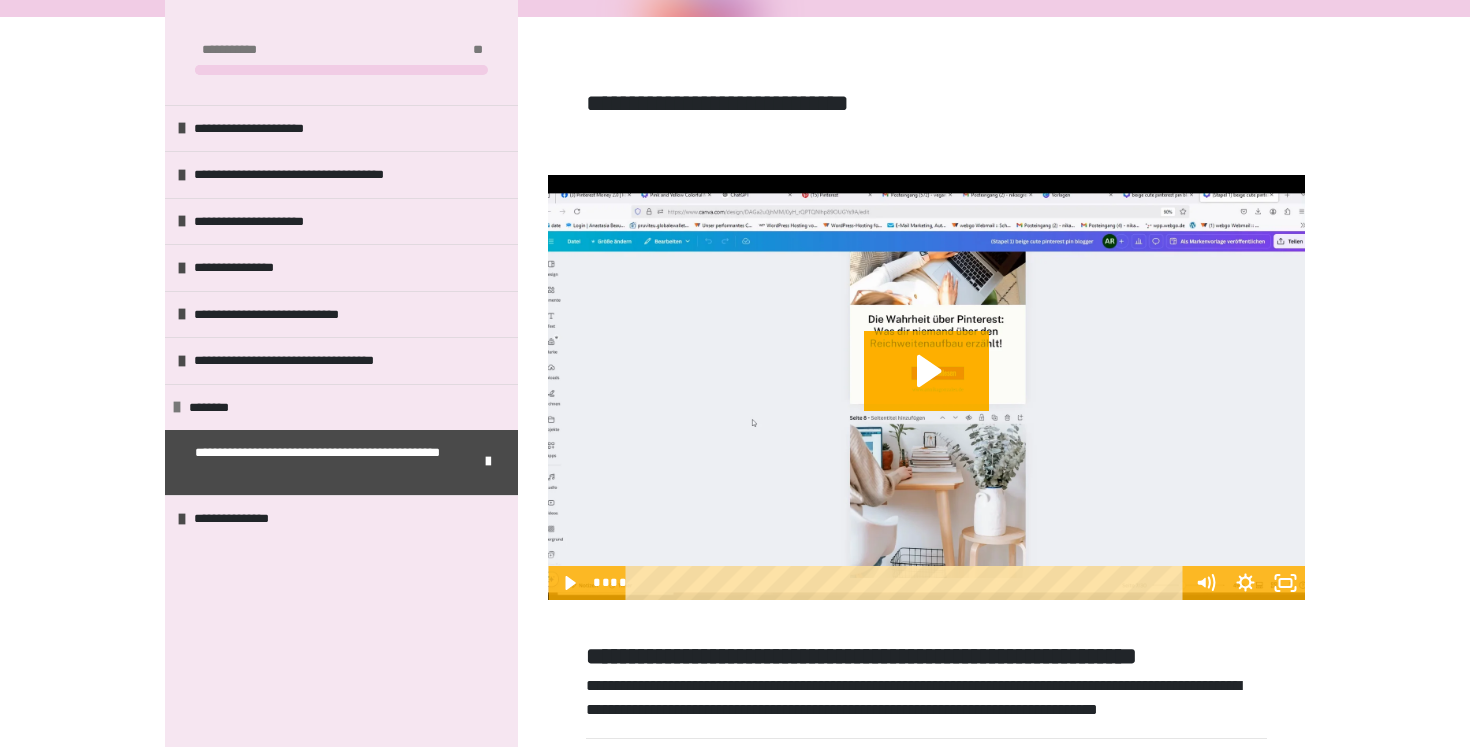 scroll, scrollTop: 266, scrollLeft: 0, axis: vertical 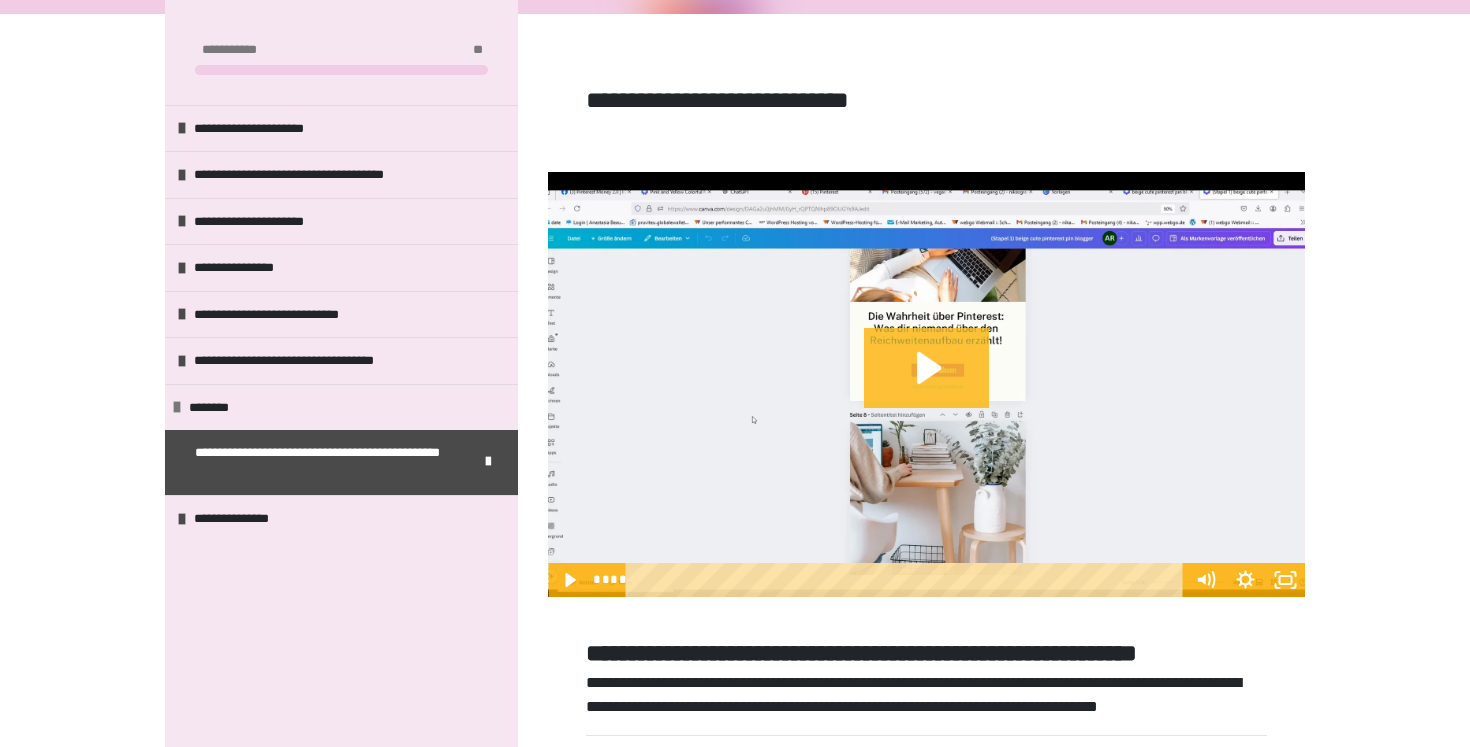 click 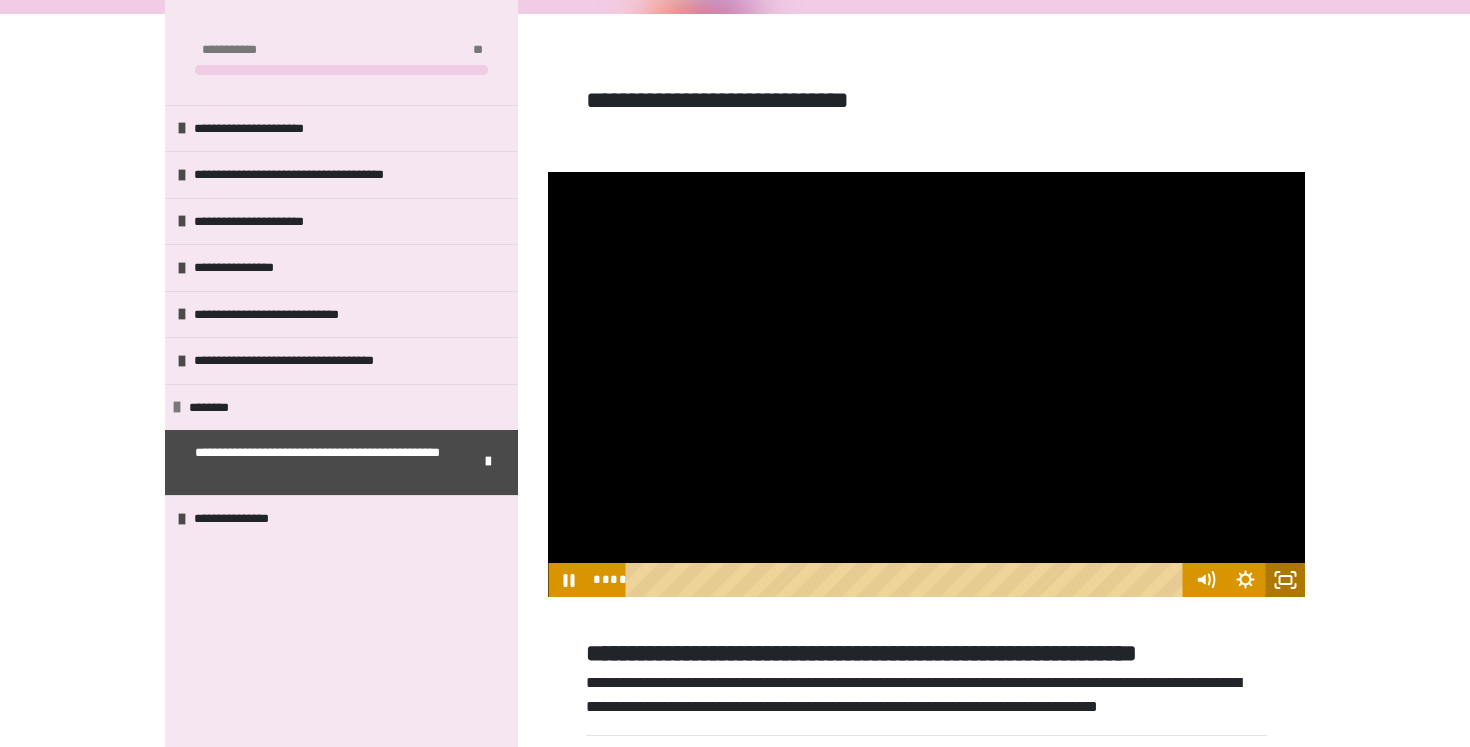 click 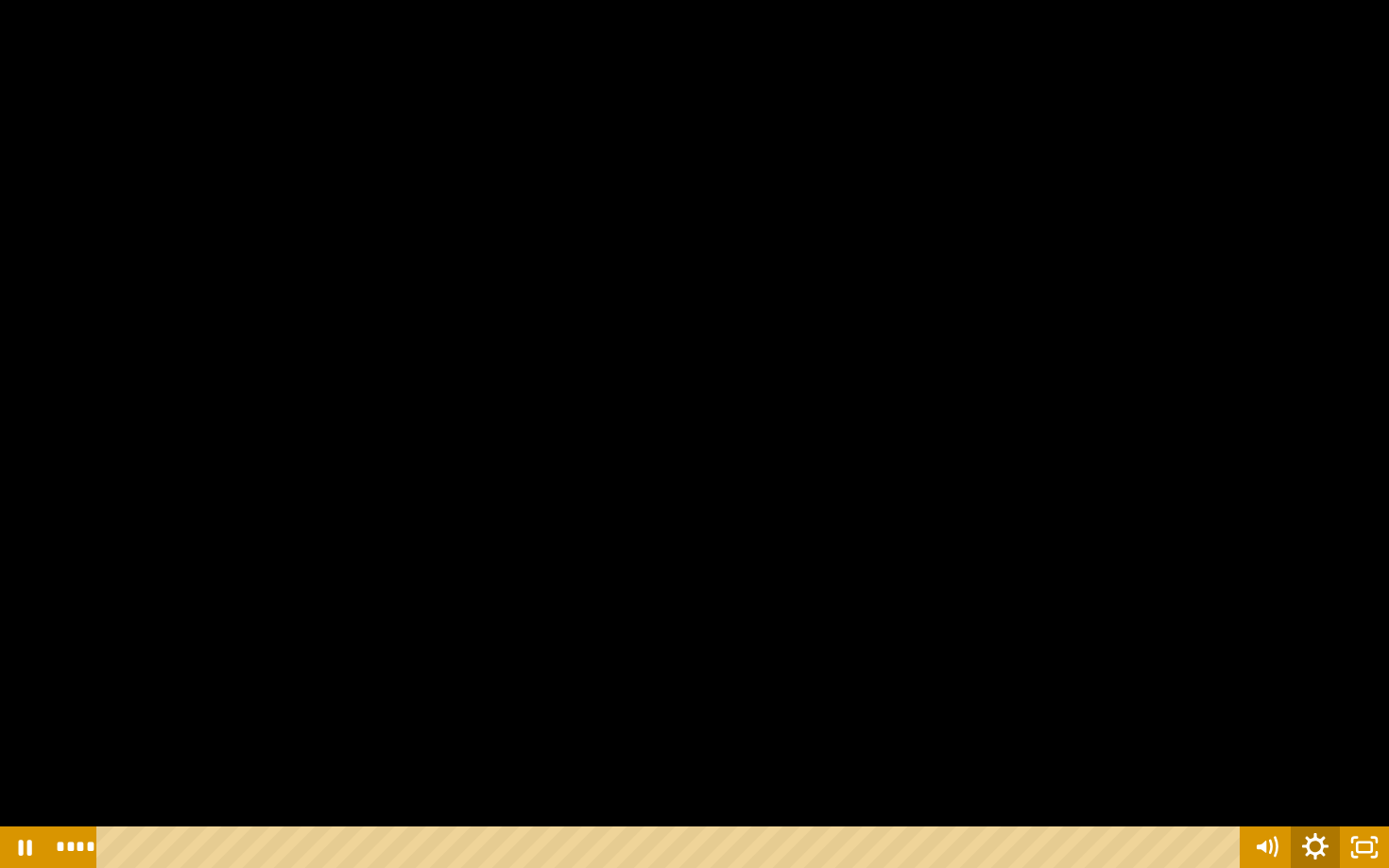 click 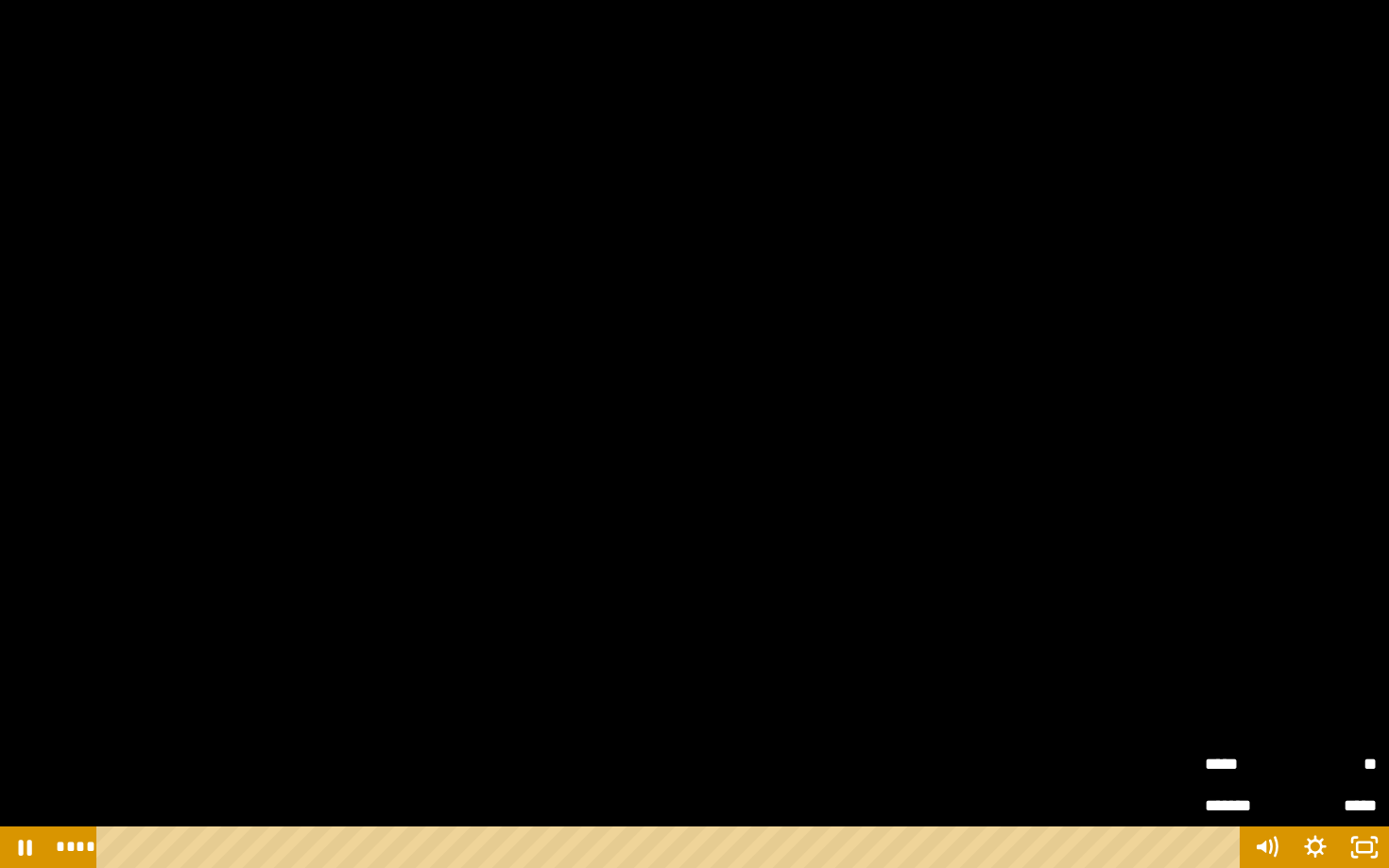 click on "**" at bounding box center [1333, 764] 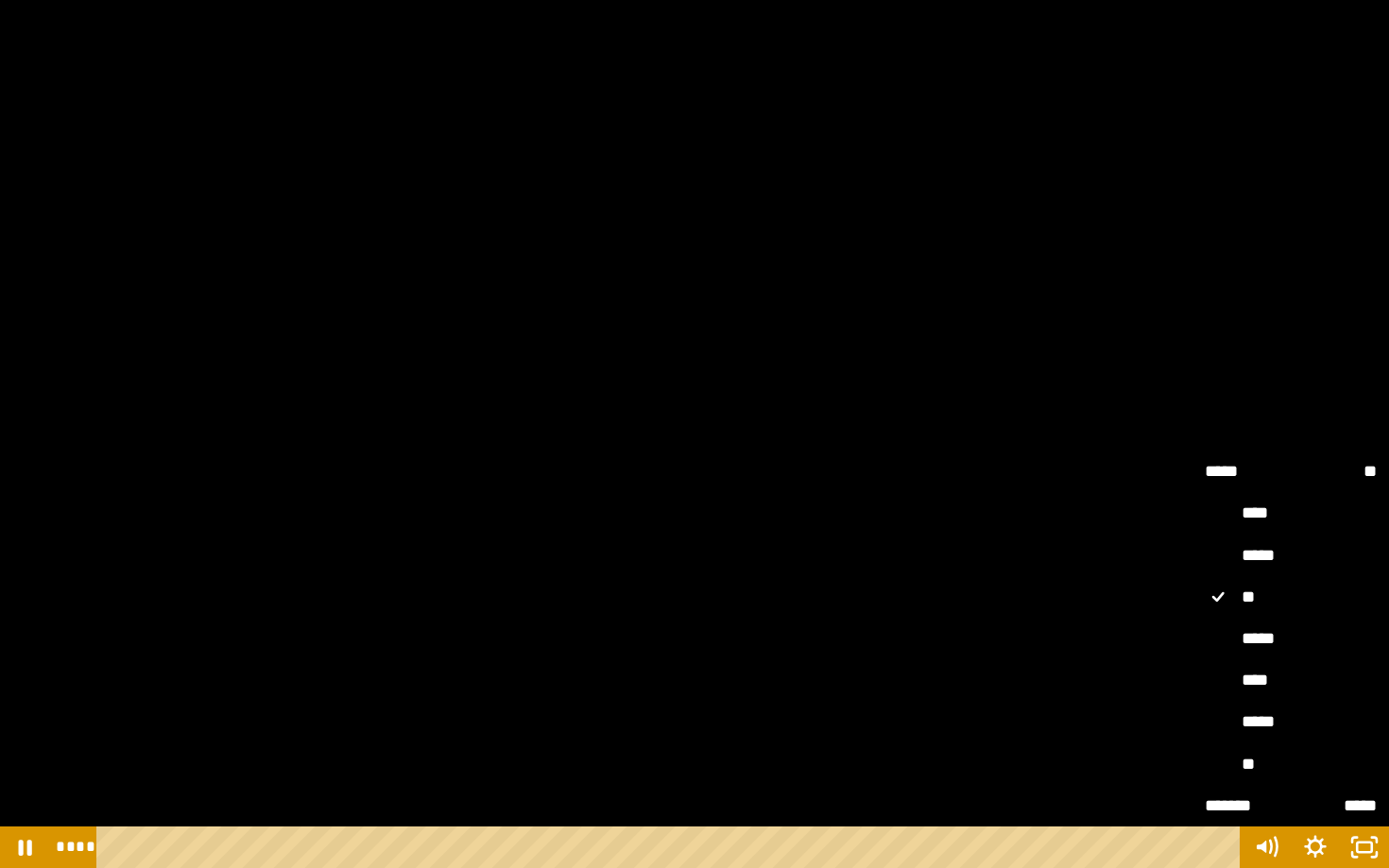 click on "****" at bounding box center [1291, 681] 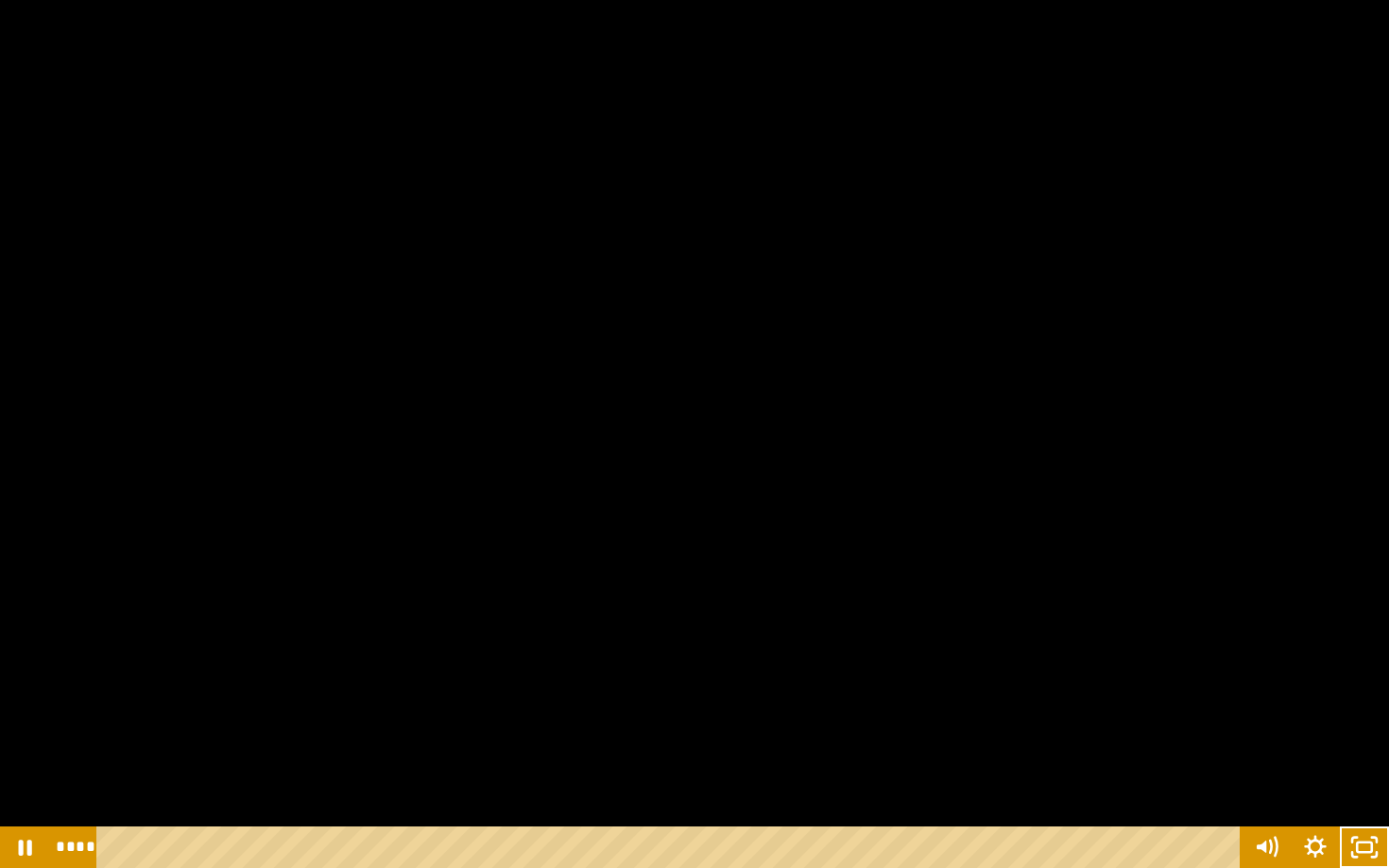 type 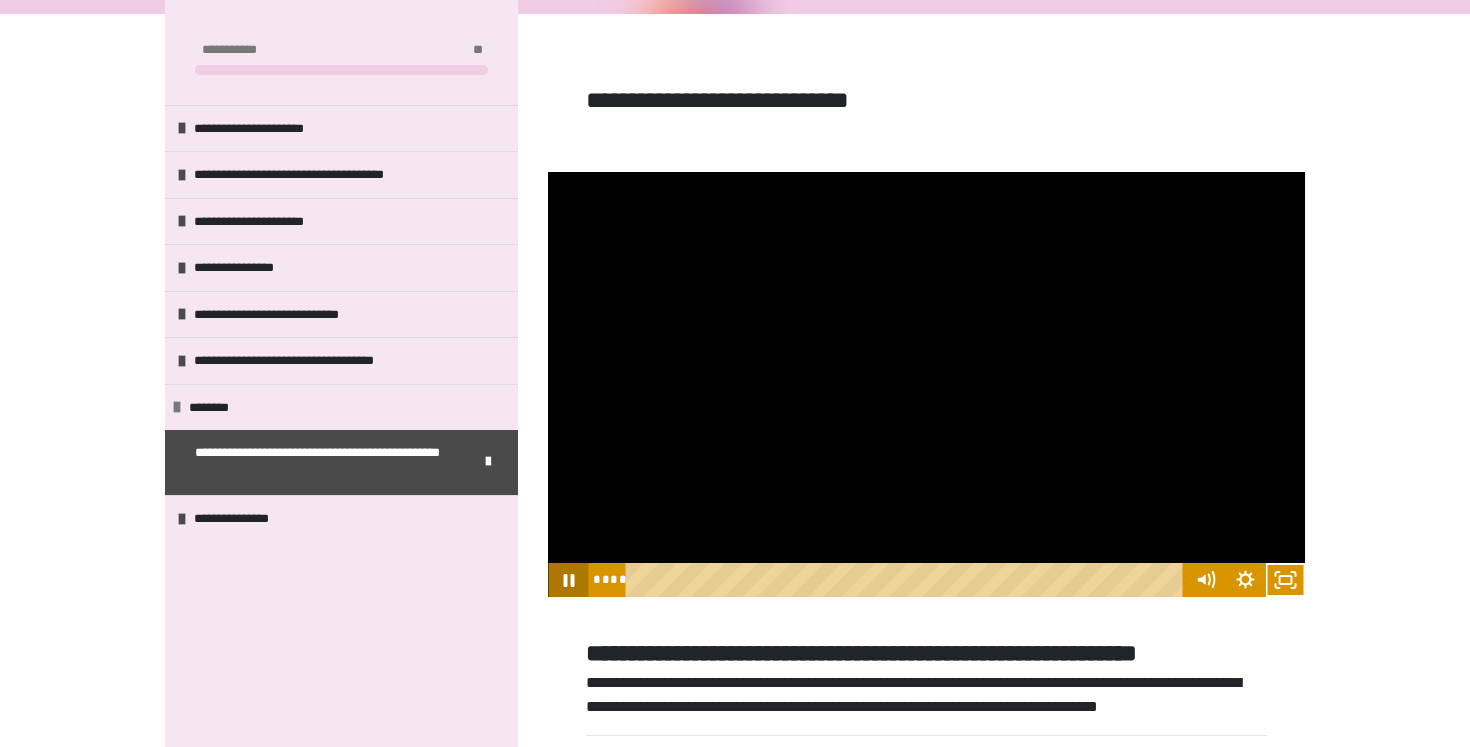 click 